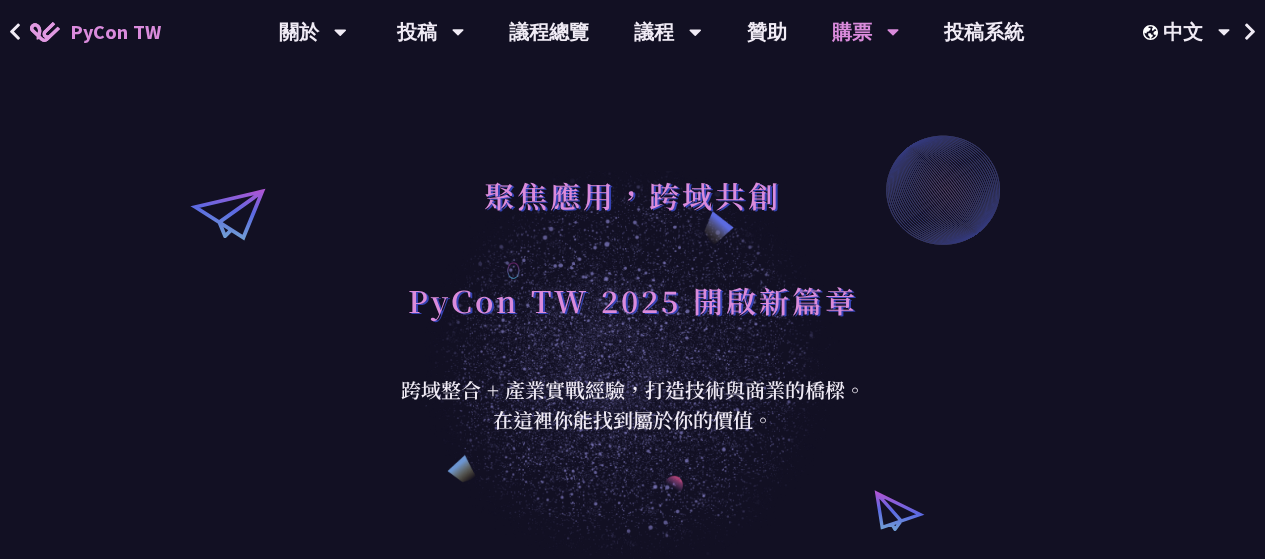 scroll, scrollTop: 276, scrollLeft: 0, axis: vertical 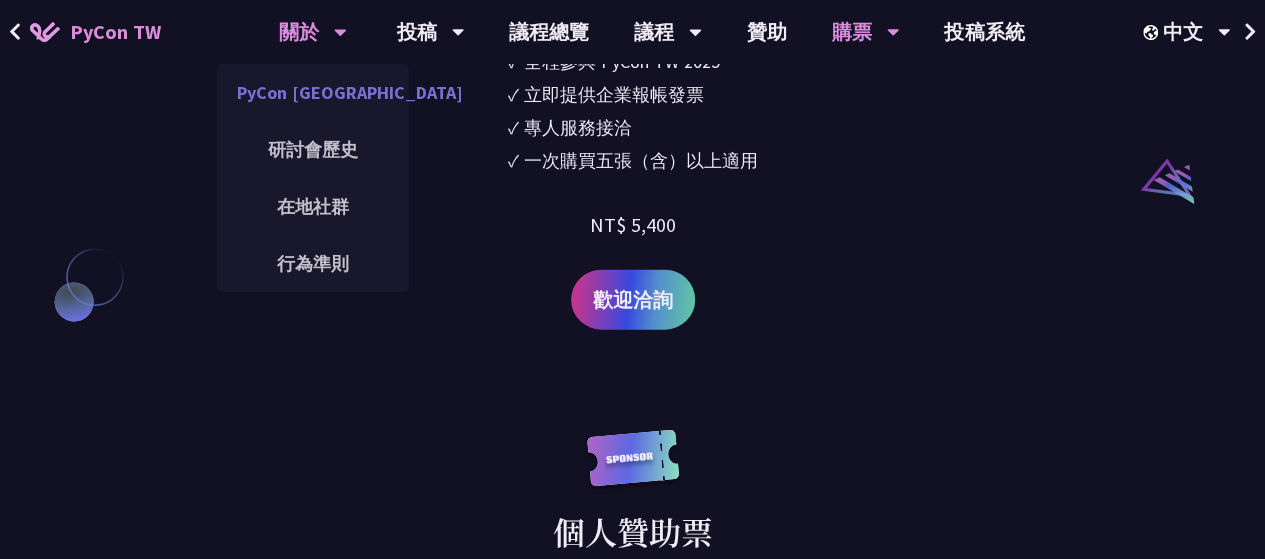 click on "PyCon [GEOGRAPHIC_DATA]" at bounding box center (313, 92) 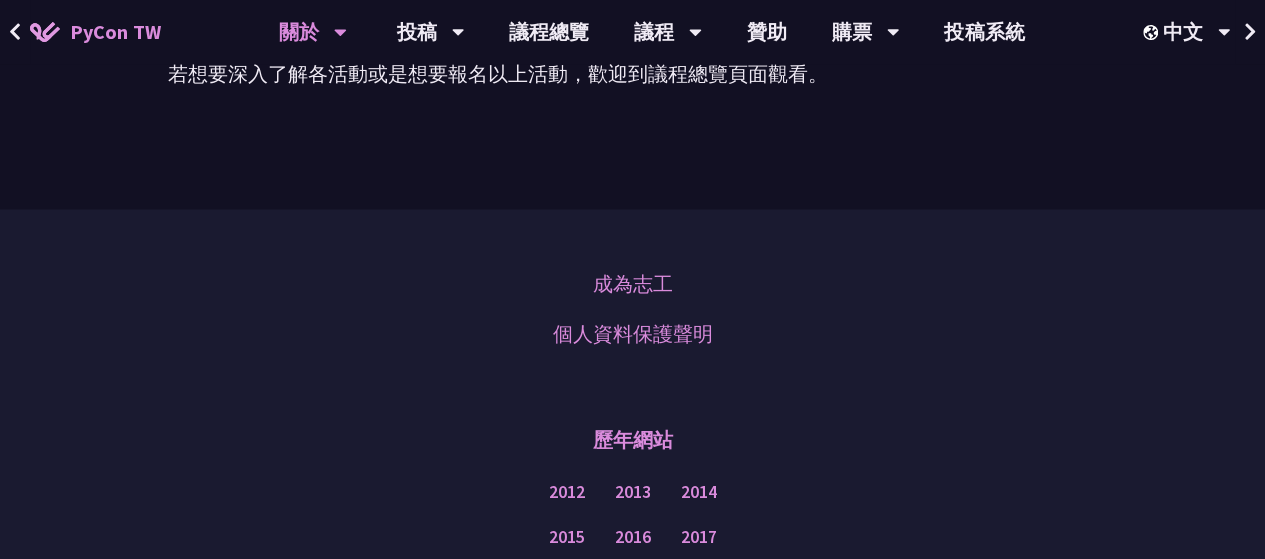 scroll, scrollTop: 1896, scrollLeft: 0, axis: vertical 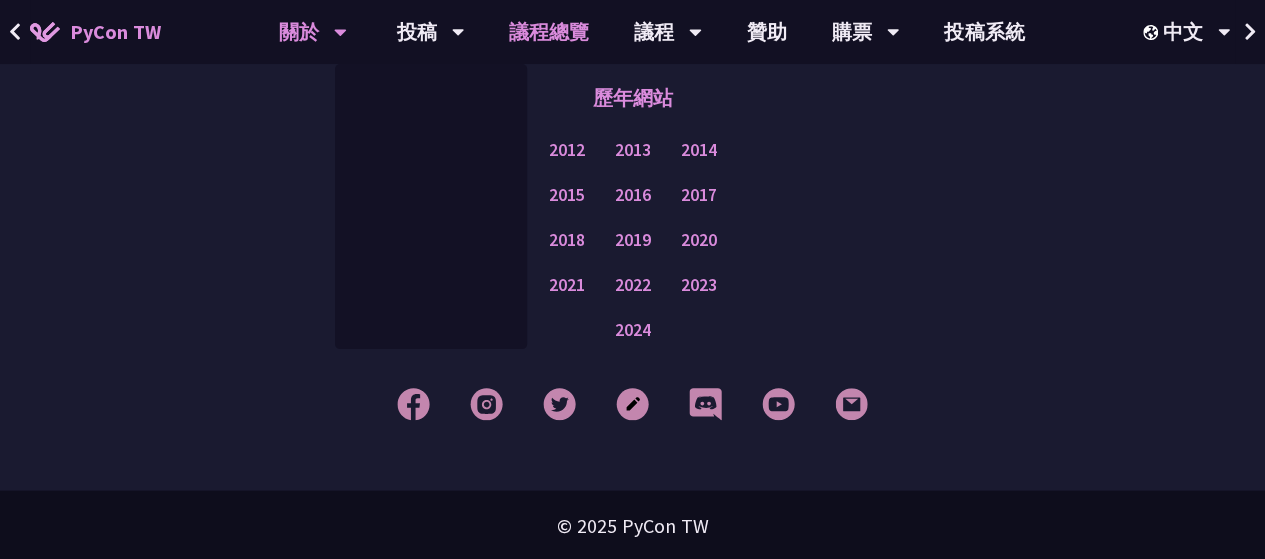 click on "議程總覽" at bounding box center (549, 32) 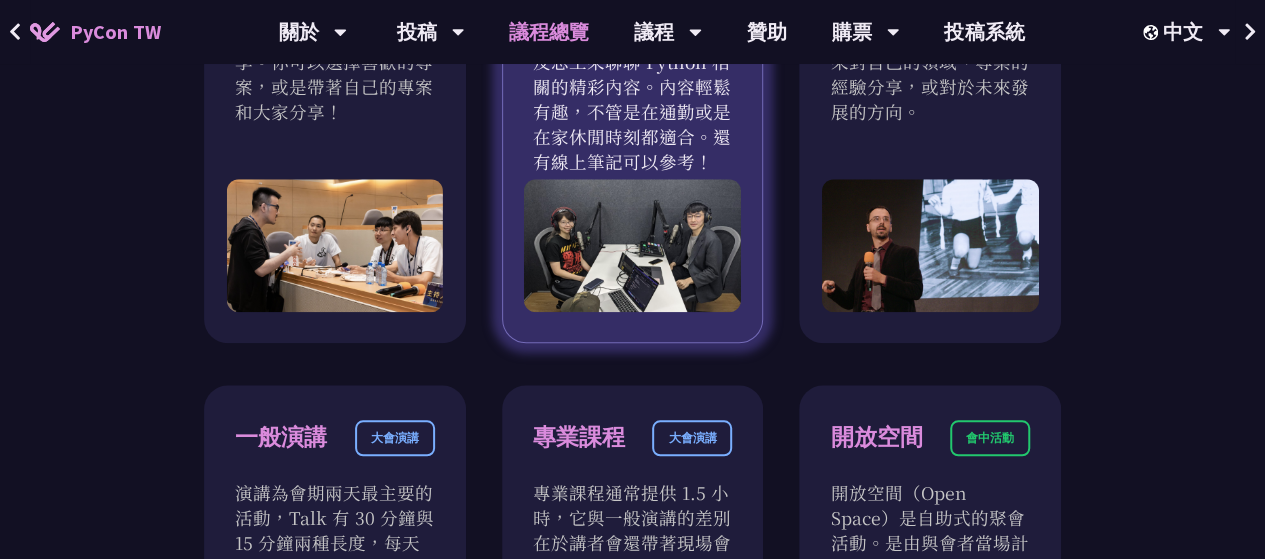 scroll, scrollTop: 869, scrollLeft: 0, axis: vertical 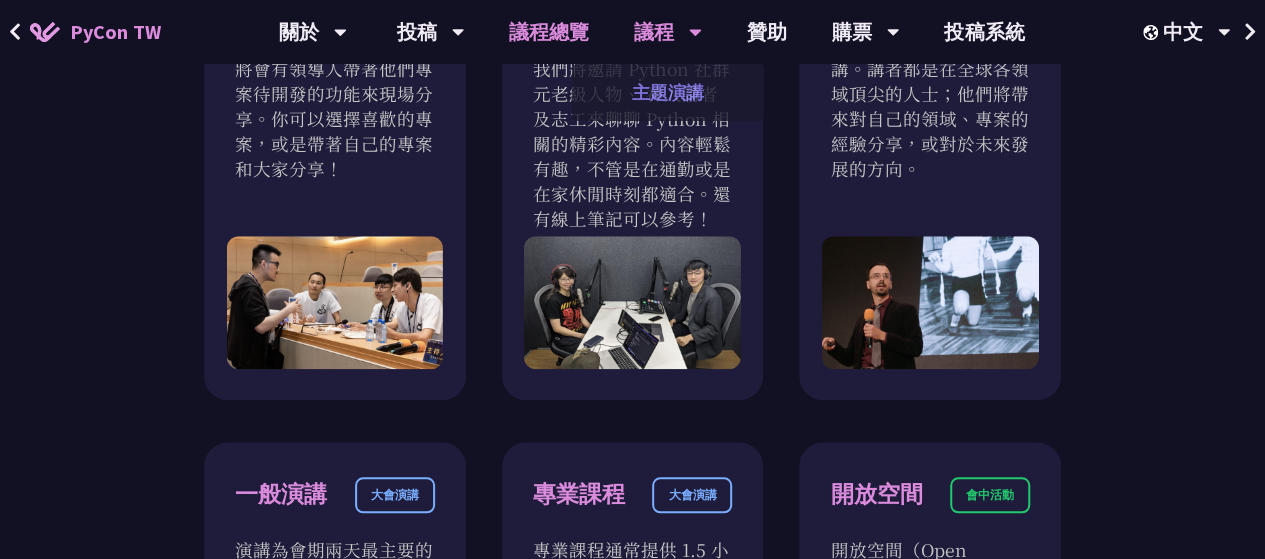 click on "主題演講" at bounding box center (668, 92) 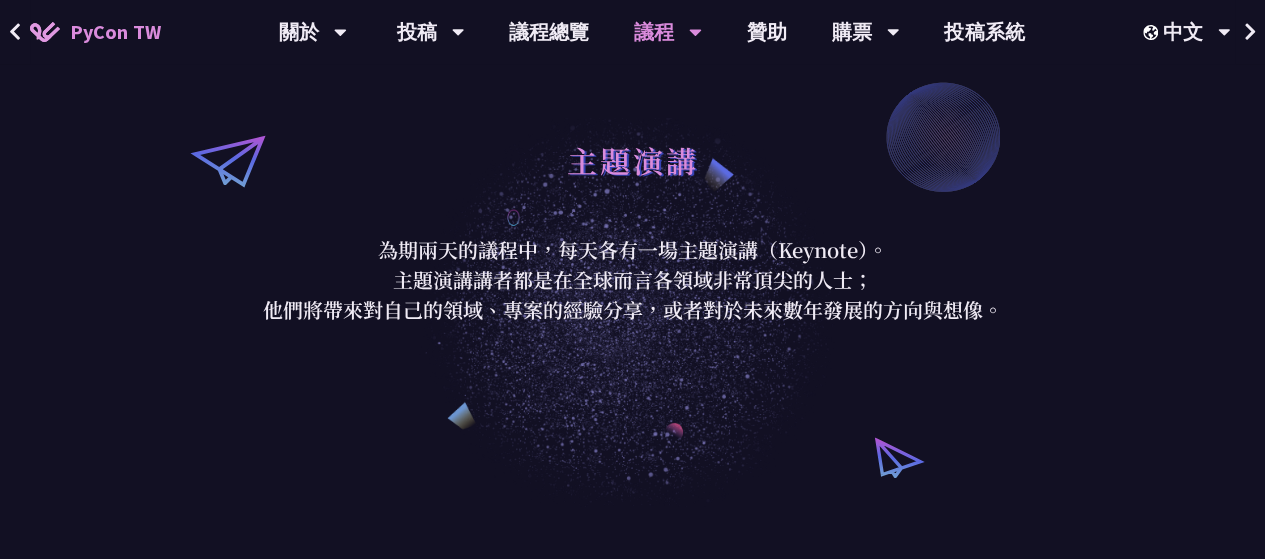 scroll, scrollTop: 0, scrollLeft: 0, axis: both 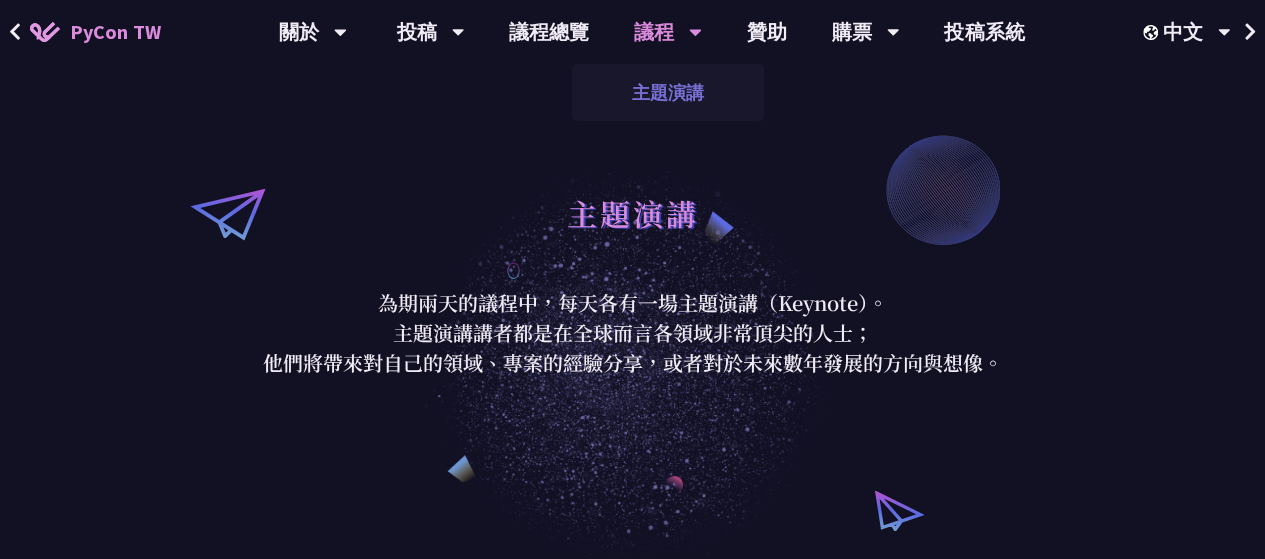 click on "主題演講" at bounding box center (668, 92) 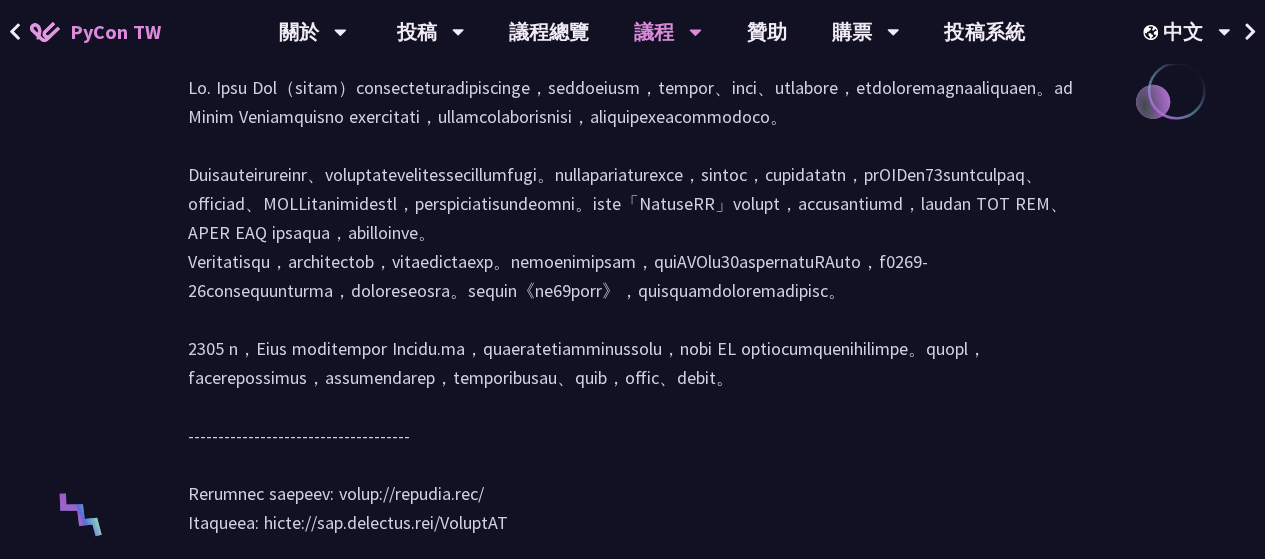 scroll, scrollTop: 1038, scrollLeft: 0, axis: vertical 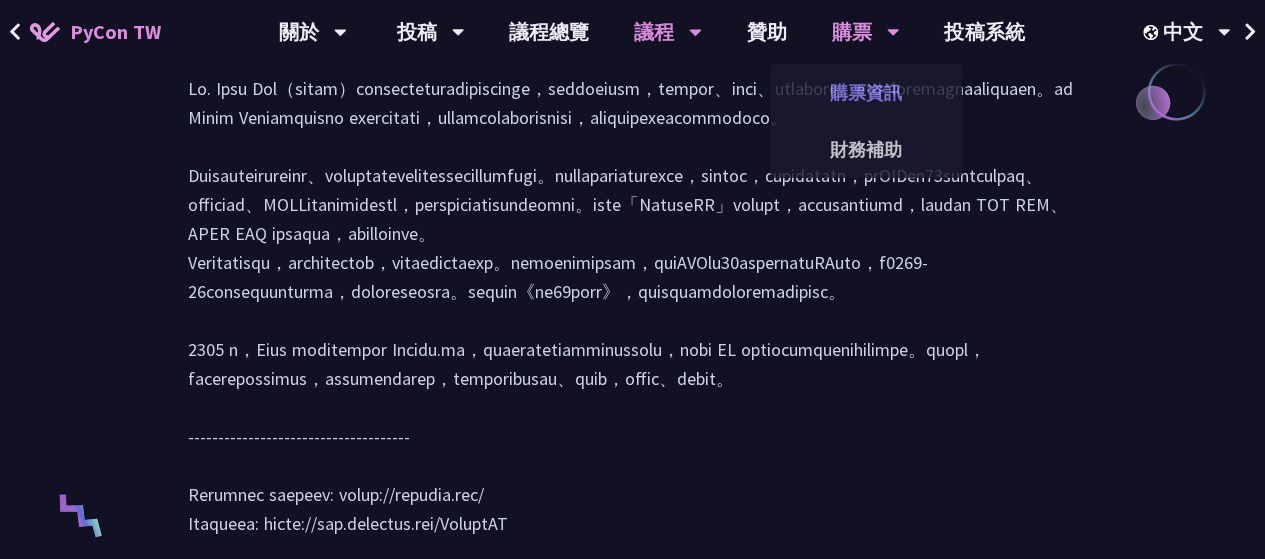 click on "購票資訊" at bounding box center [866, 92] 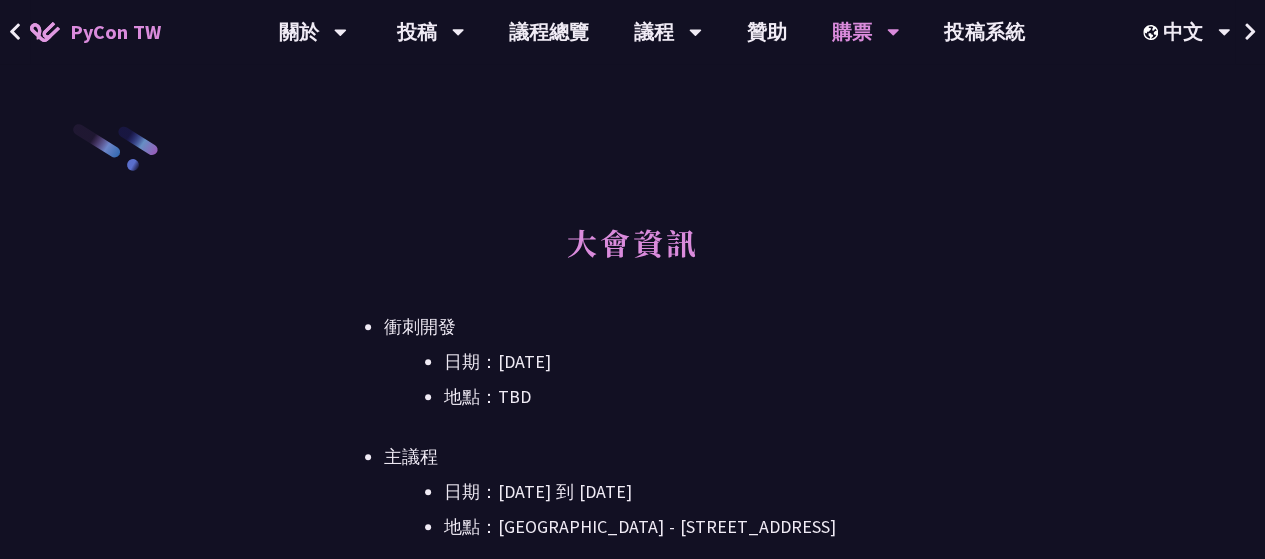 scroll, scrollTop: 258, scrollLeft: 0, axis: vertical 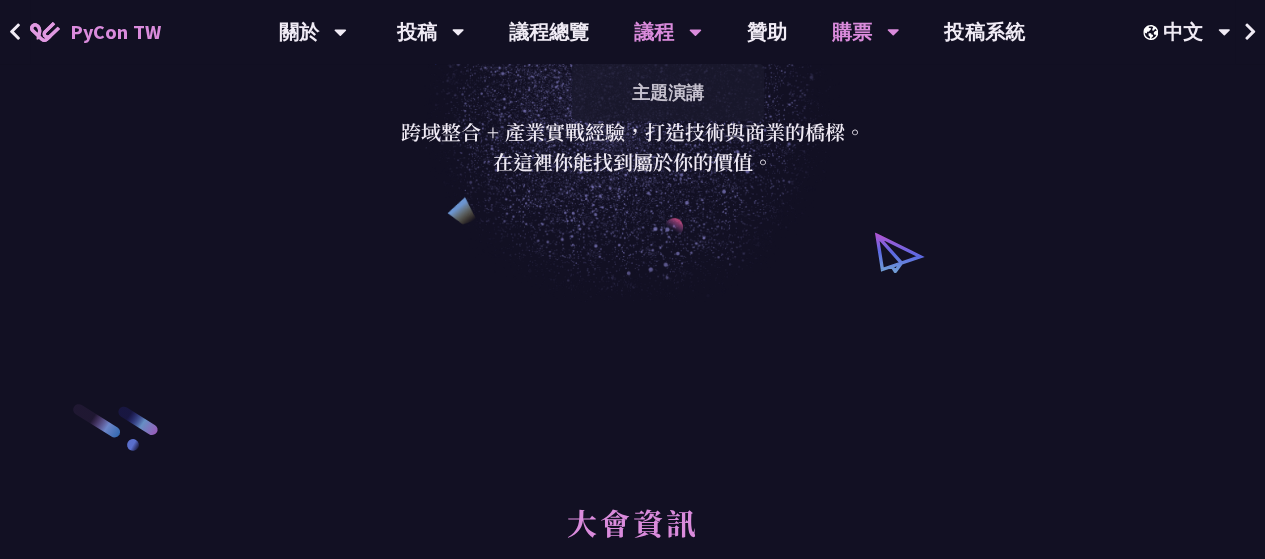 click on "議程" at bounding box center [313, 32] 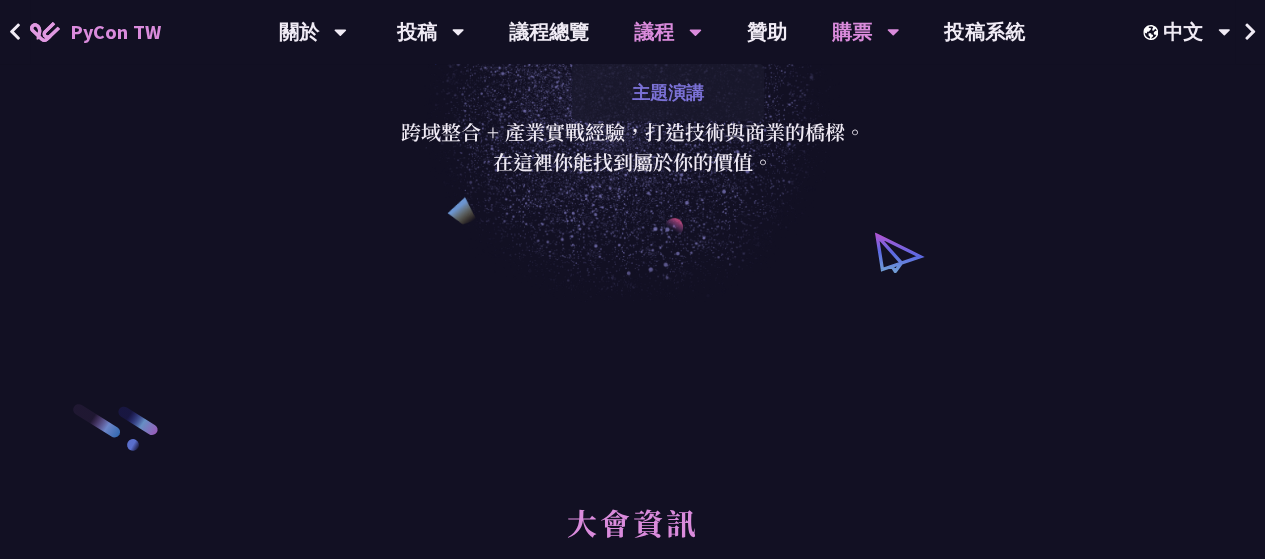 click on "主題演講" at bounding box center [668, 92] 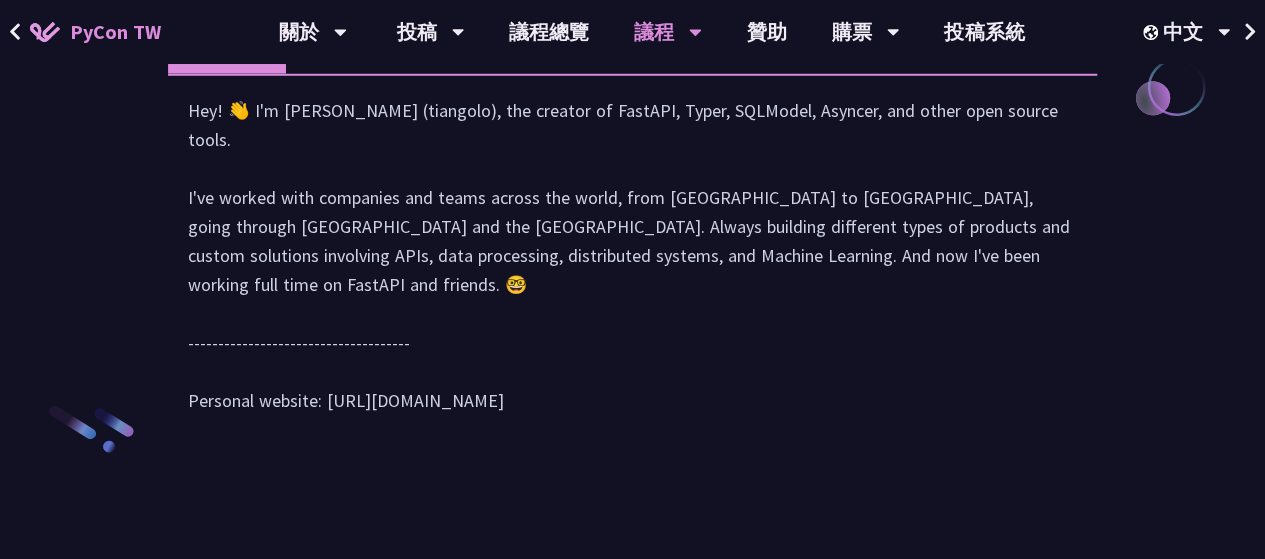 scroll, scrollTop: 2831, scrollLeft: 0, axis: vertical 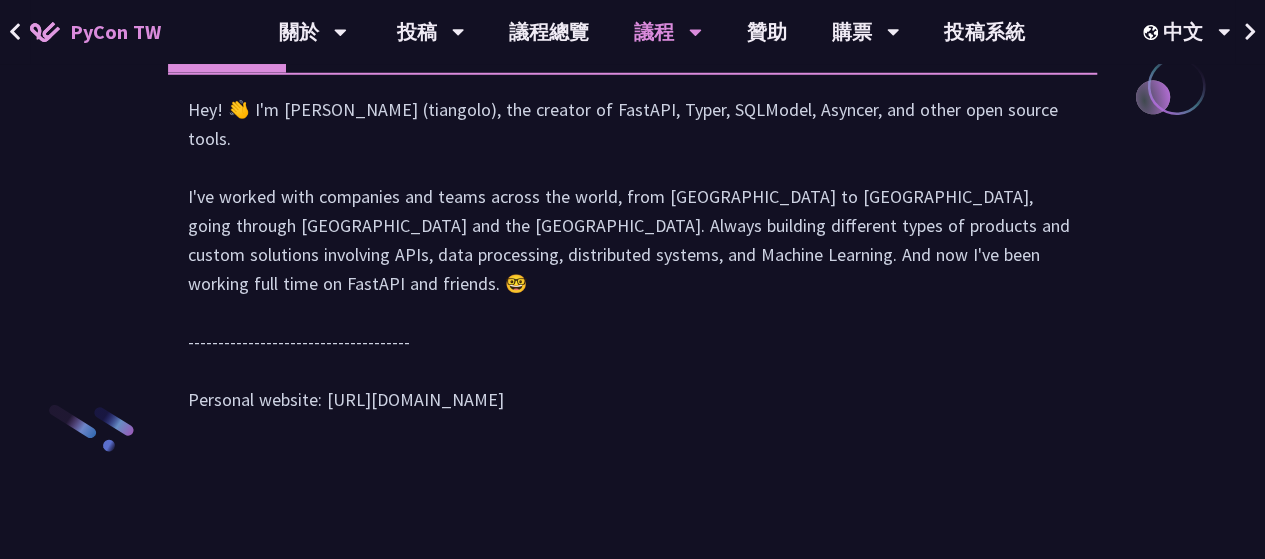 click on "Behind the scenes of FastAPI and friends for developers and builders" at bounding box center [632, -42] 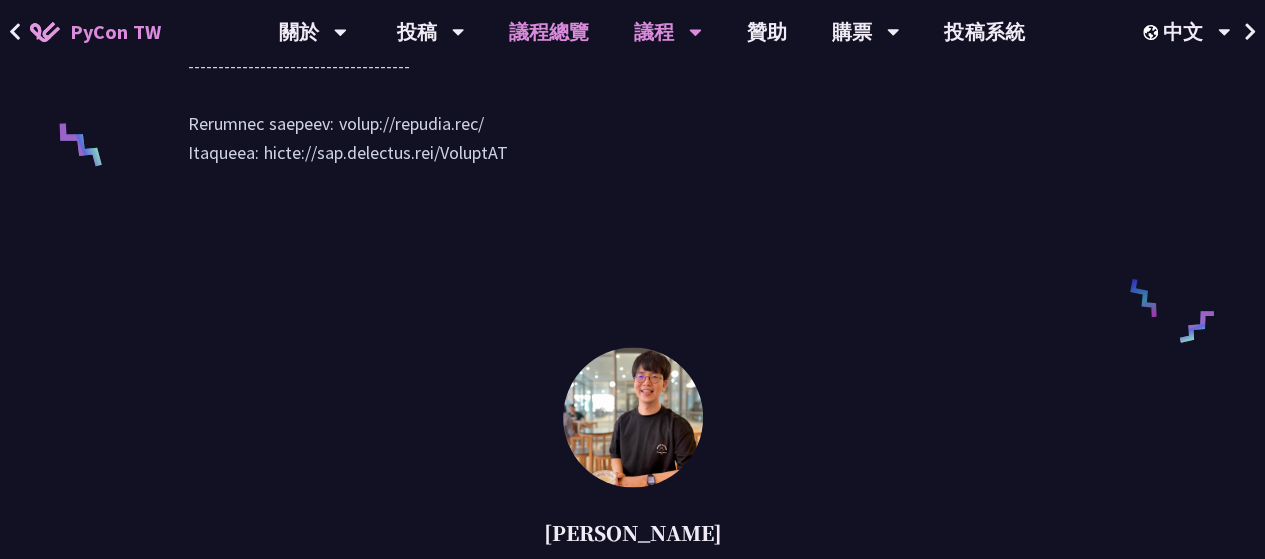 scroll, scrollTop: 1406, scrollLeft: 0, axis: vertical 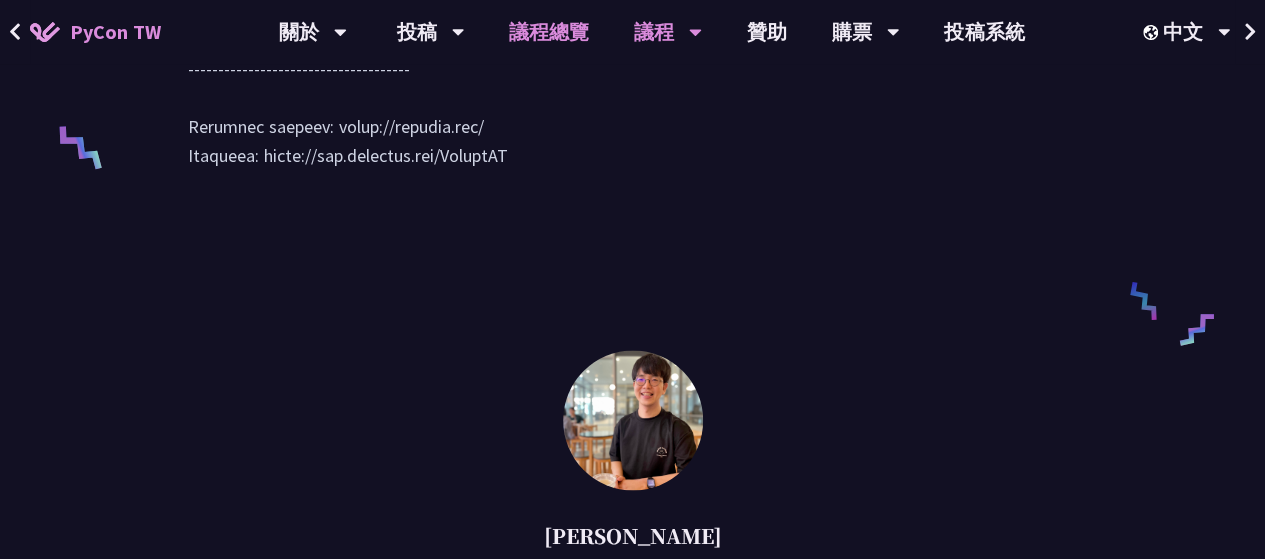 click on "議程總覽" at bounding box center (549, 32) 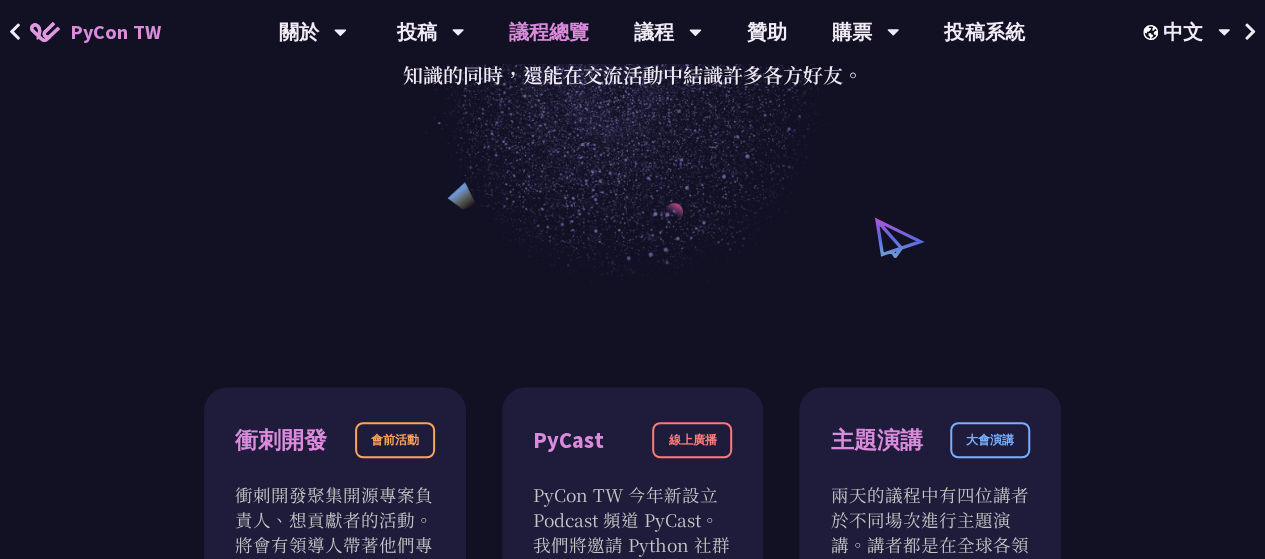 scroll, scrollTop: 0, scrollLeft: 0, axis: both 